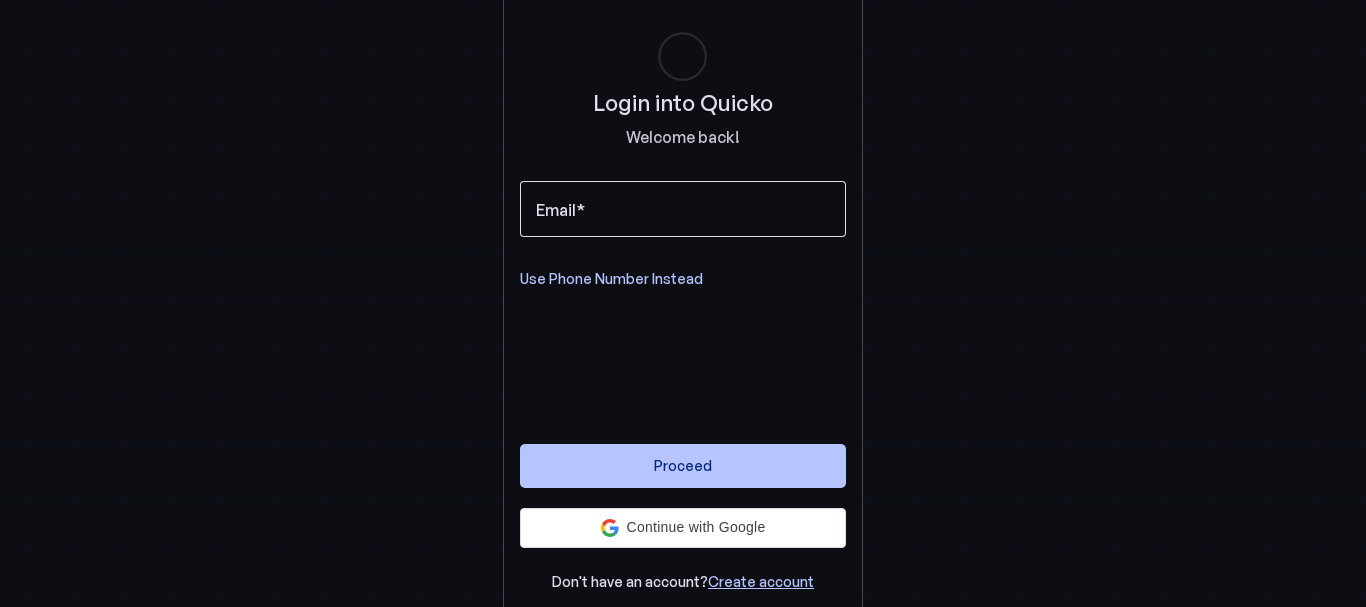 scroll, scrollTop: 0, scrollLeft: 0, axis: both 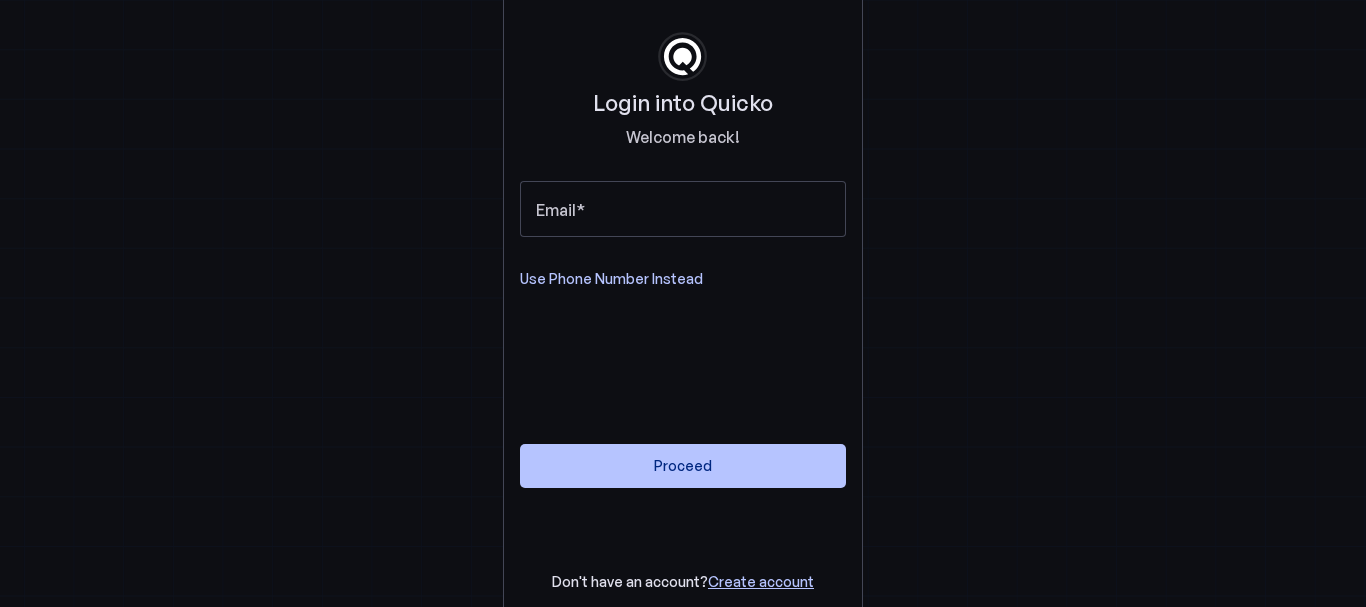 click on "Use Phone Number Instead" at bounding box center (611, 279) 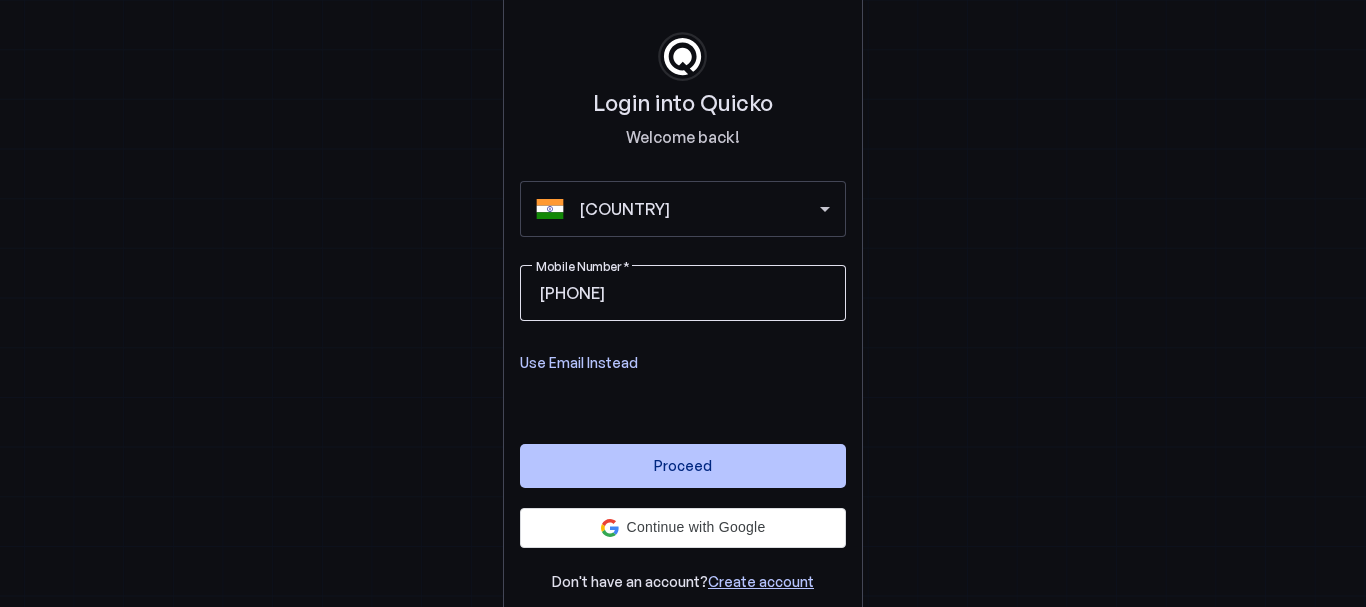 click on "Mobile Number" at bounding box center (719, 293) 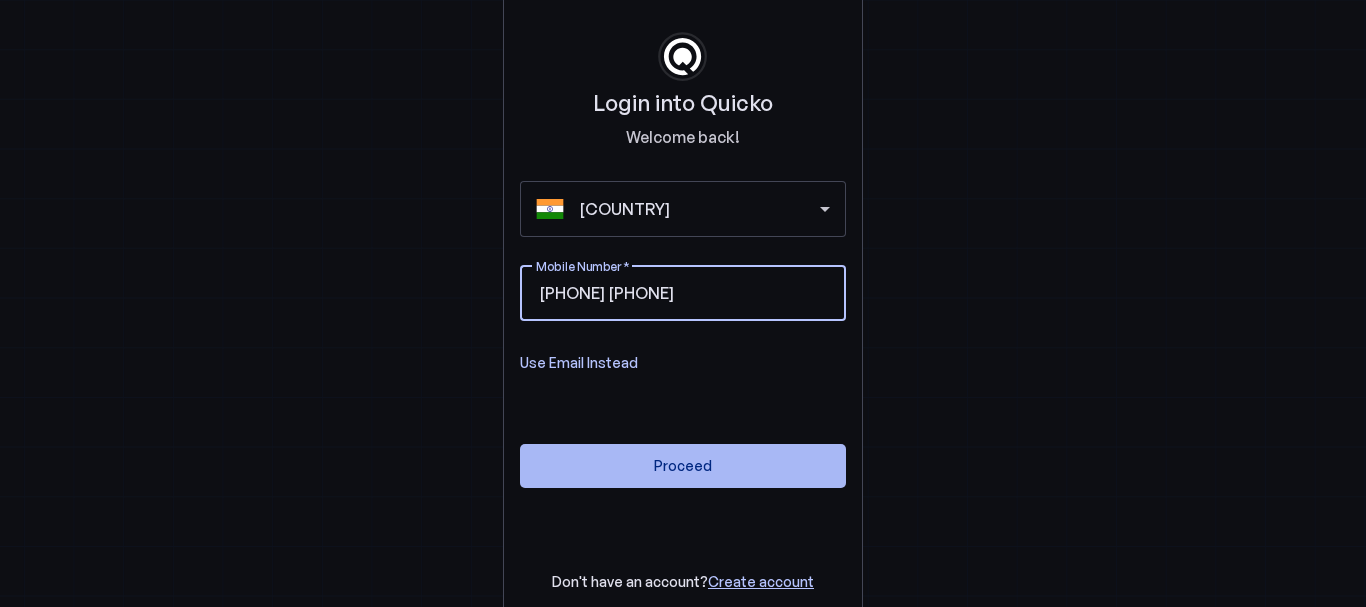 type on "9538888225" 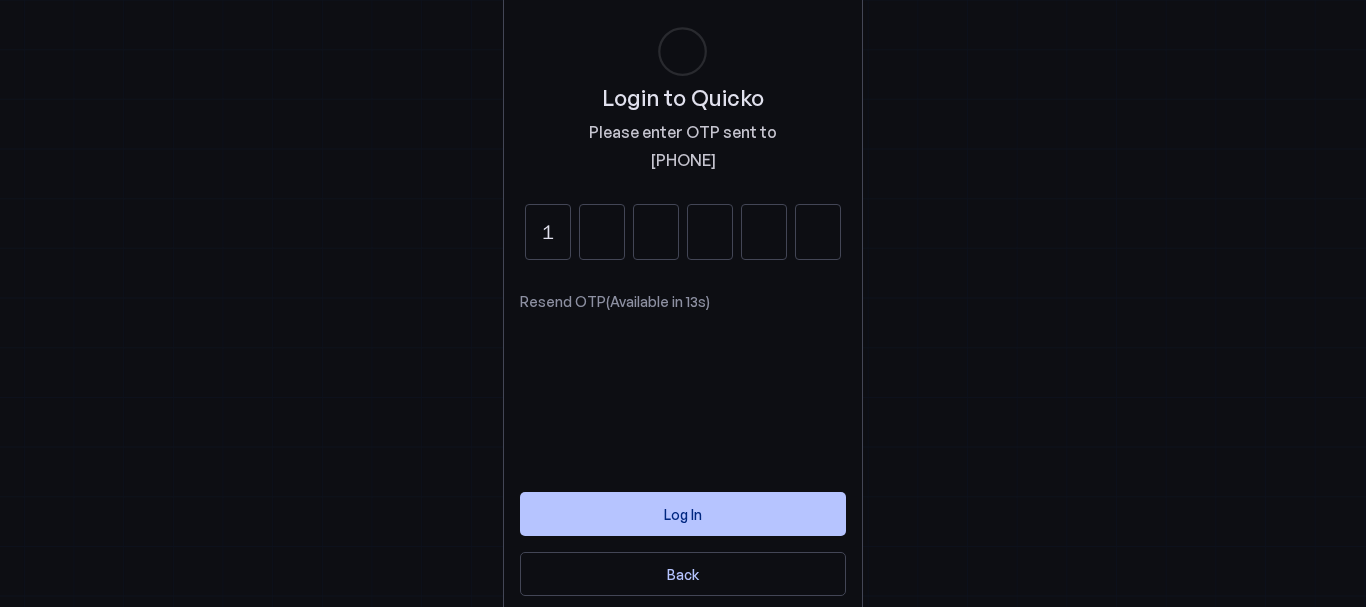 type on "1" 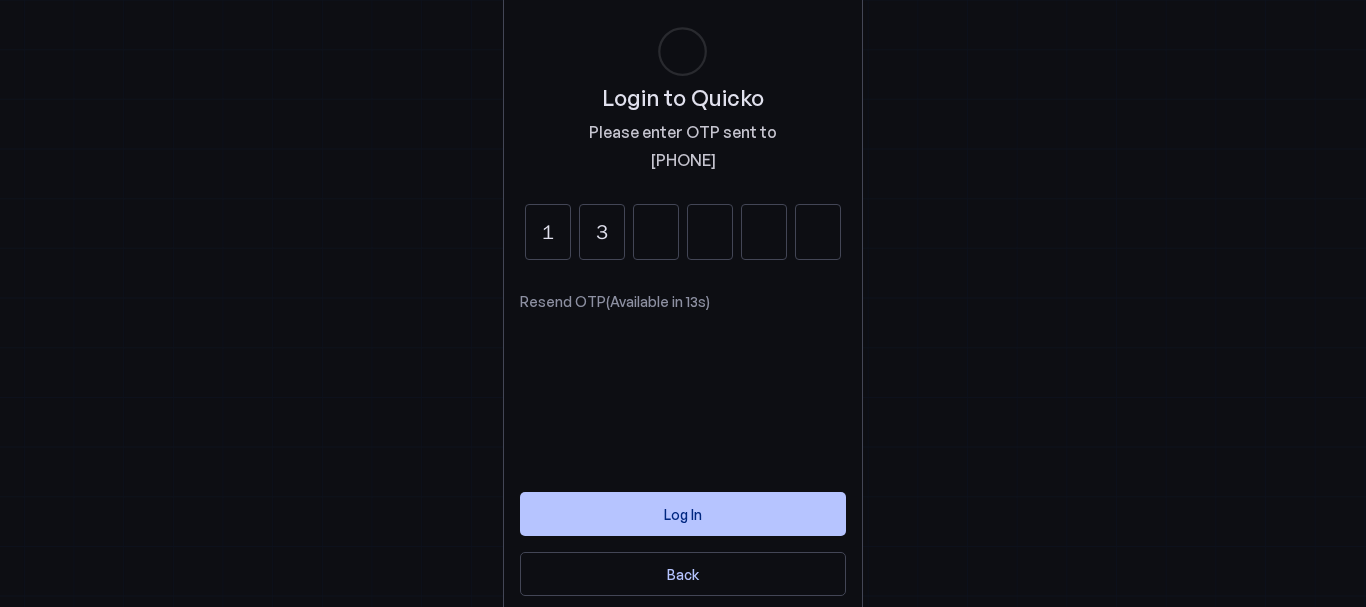 type on "3" 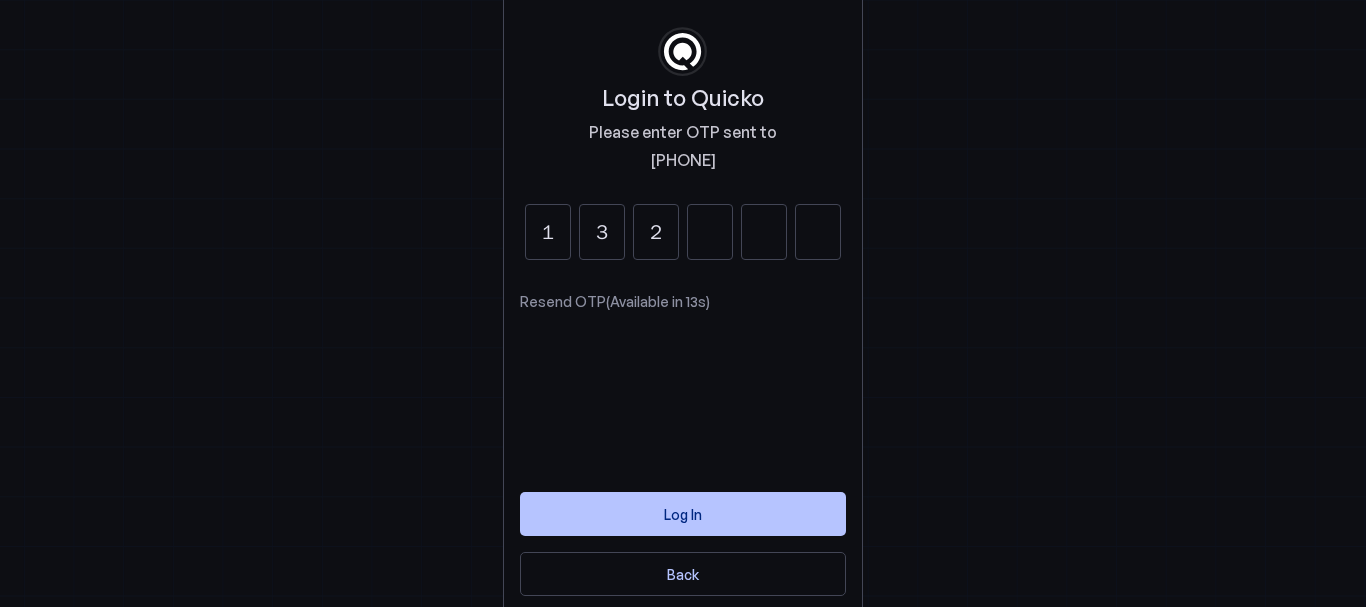 type on "2" 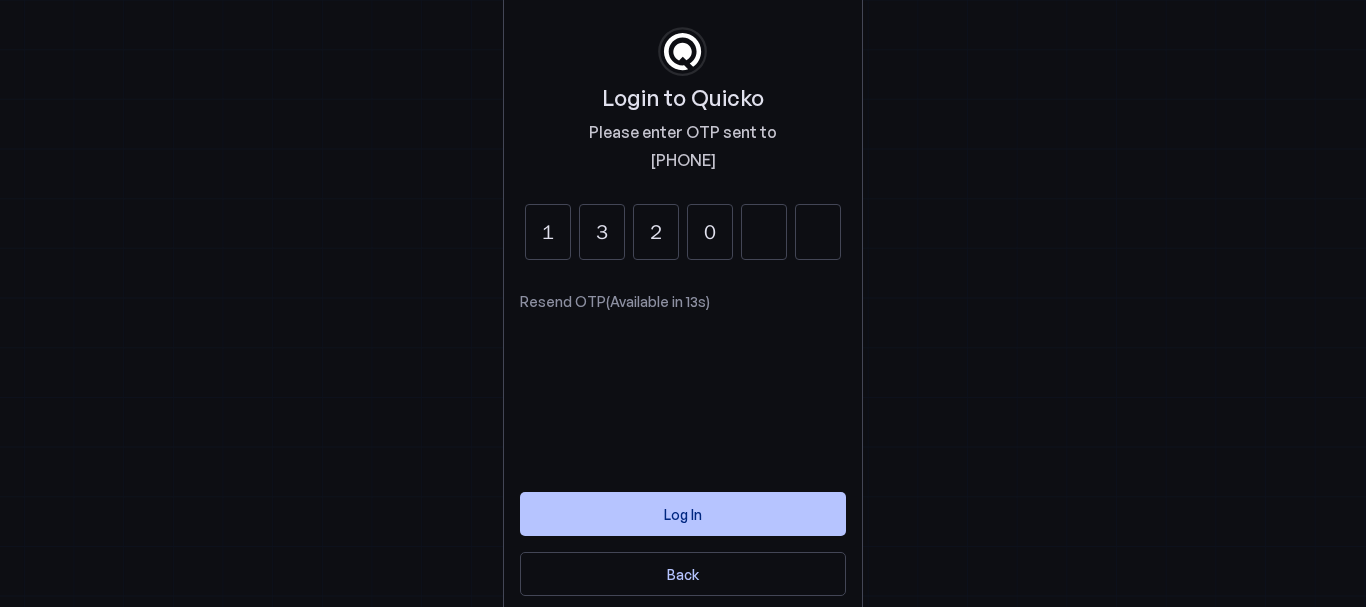 type on "0" 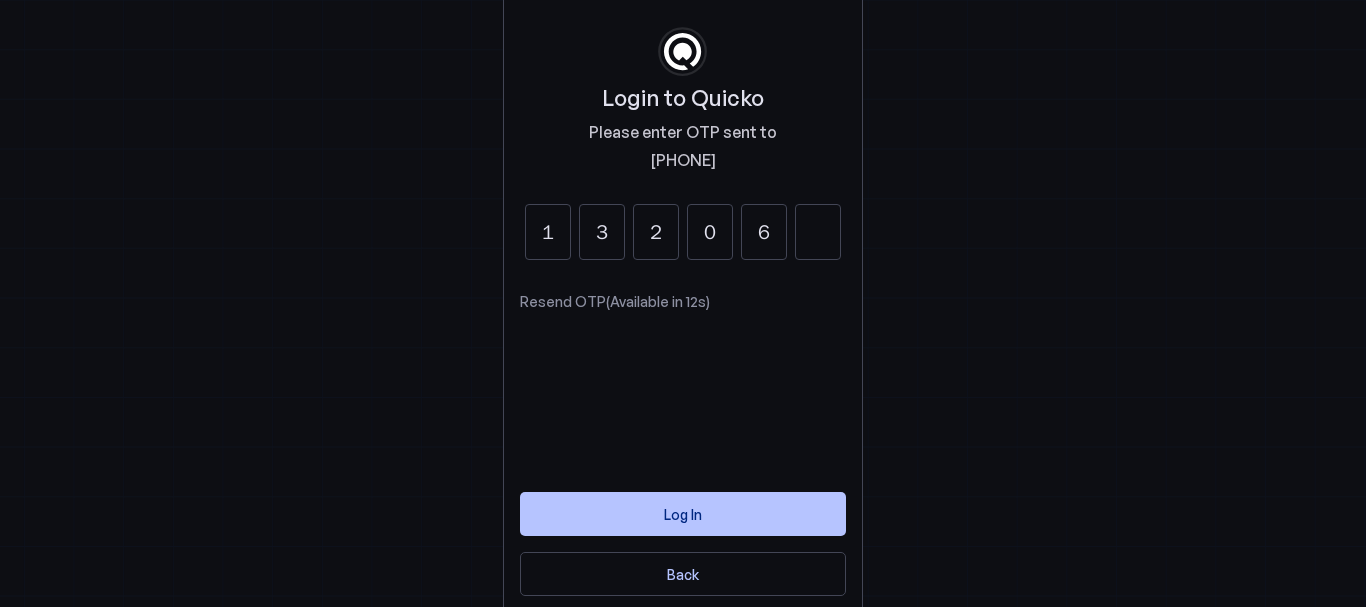 type on "6" 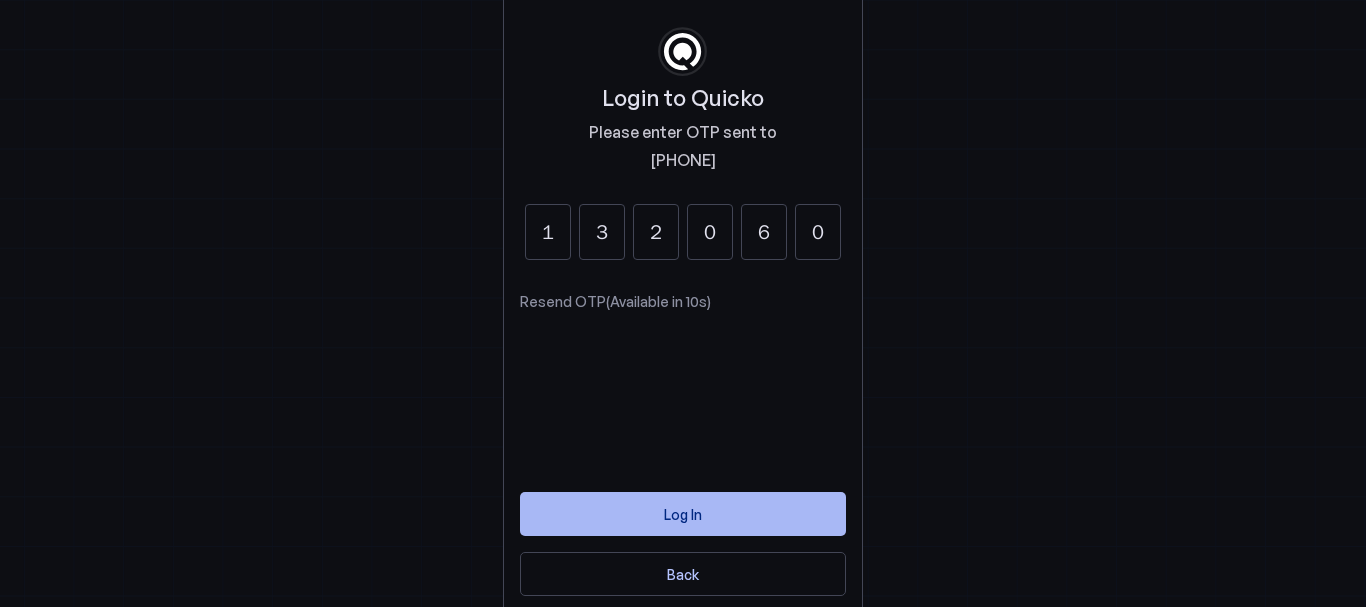 type on "0" 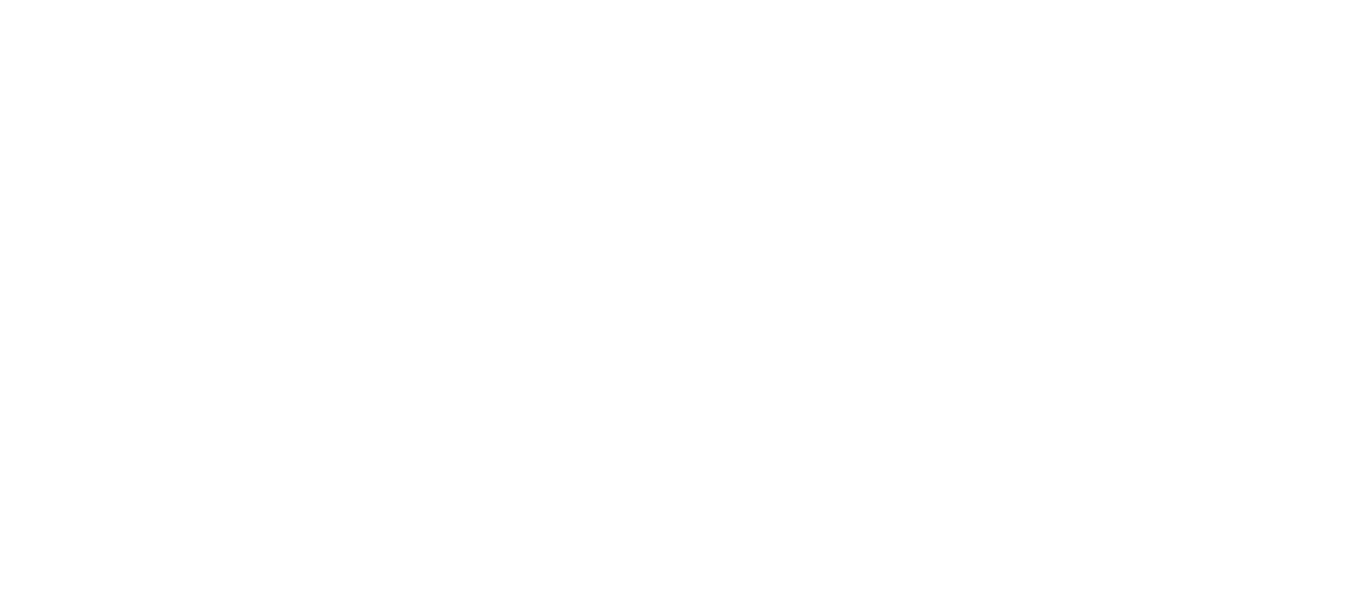 scroll, scrollTop: 0, scrollLeft: 0, axis: both 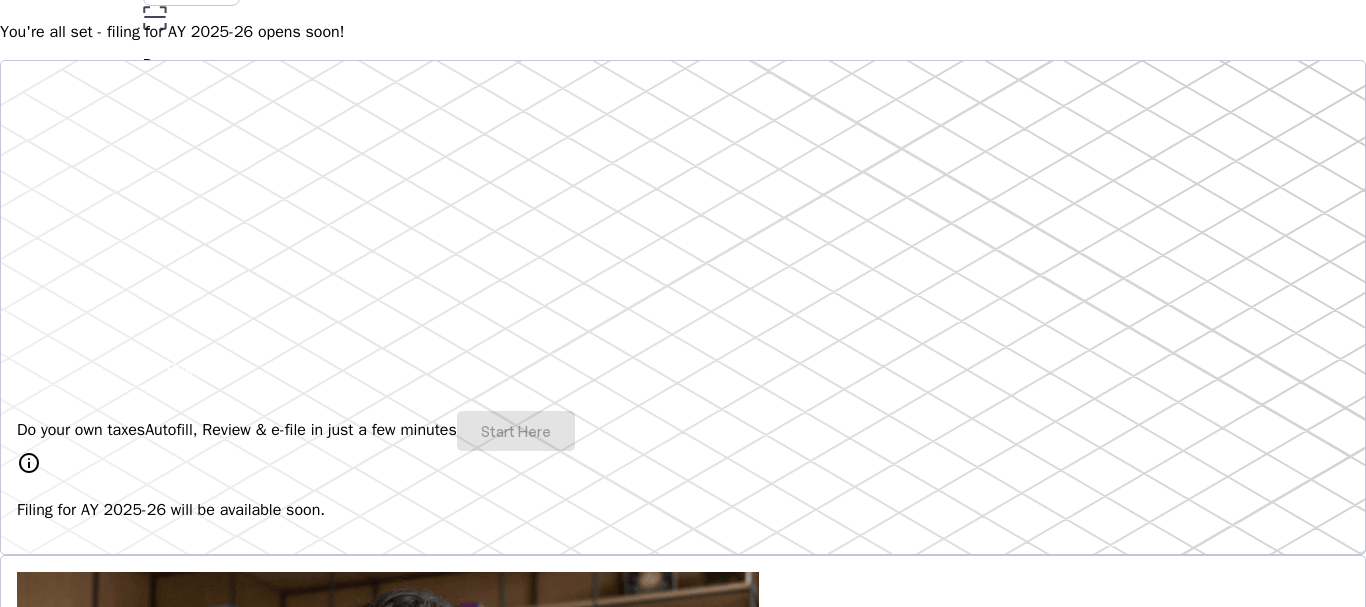 click on "Do your own taxes   Autofill, Review & e-file in just a few minutes   Start Here" at bounding box center [683, 431] 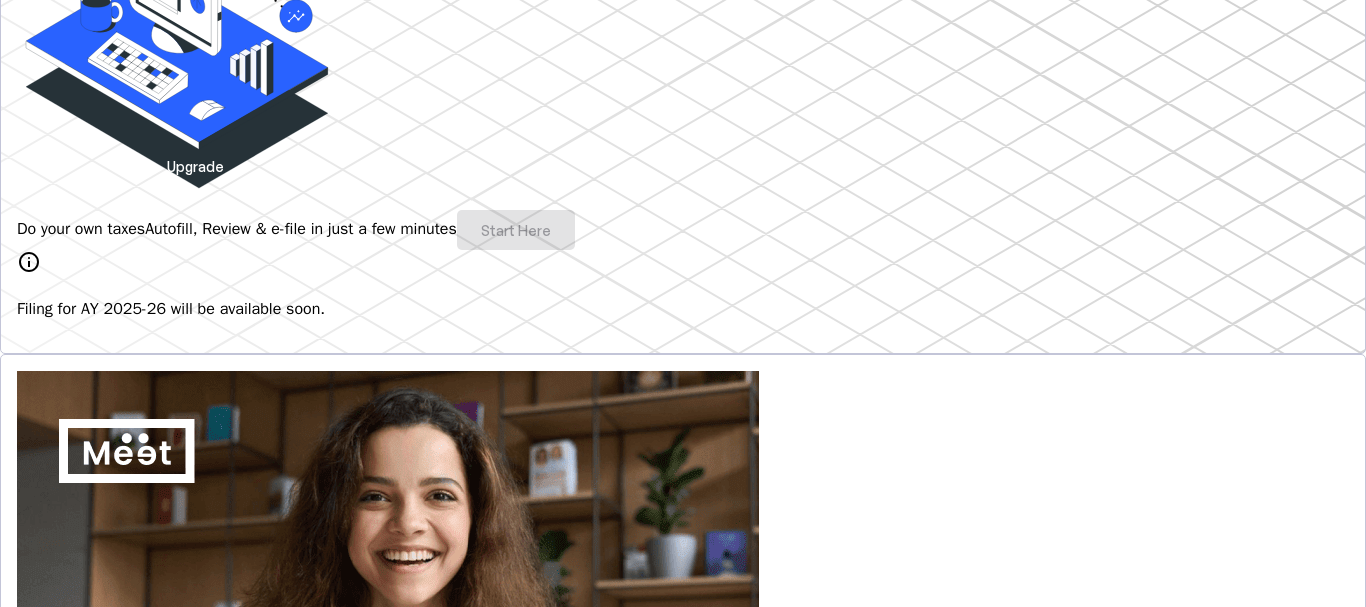 scroll, scrollTop: 300, scrollLeft: 0, axis: vertical 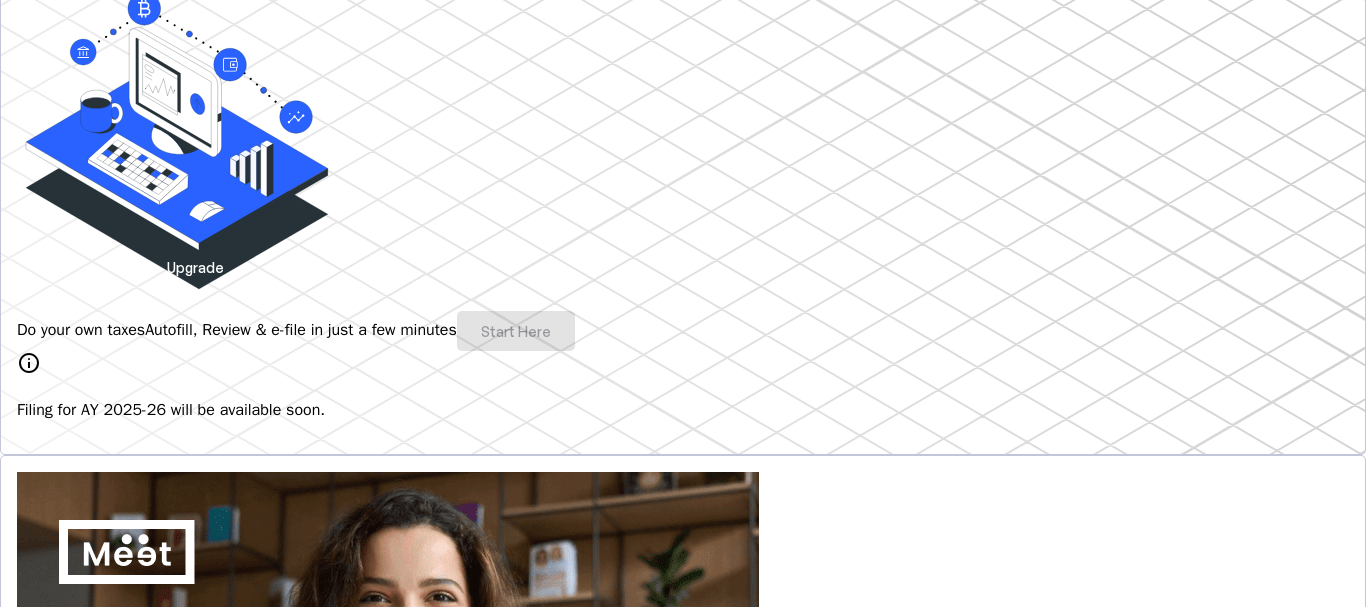 click on "Filing for AY 2025-26 will be available soon." at bounding box center (683, 410) 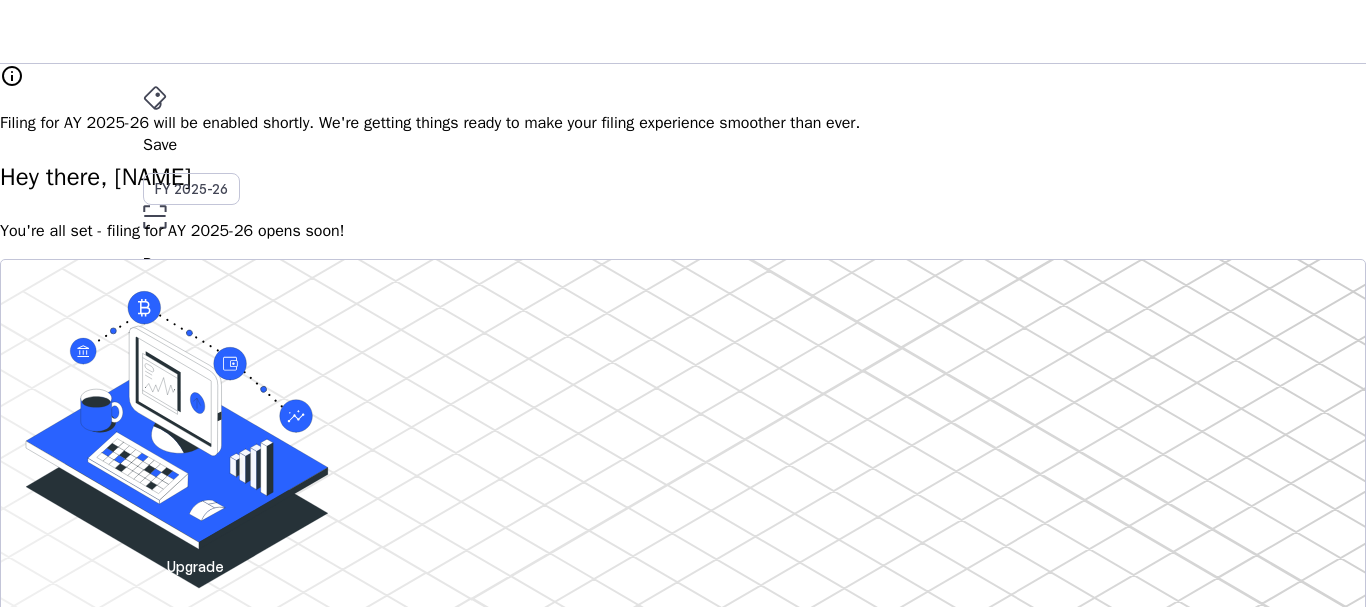 scroll, scrollTop: 0, scrollLeft: 0, axis: both 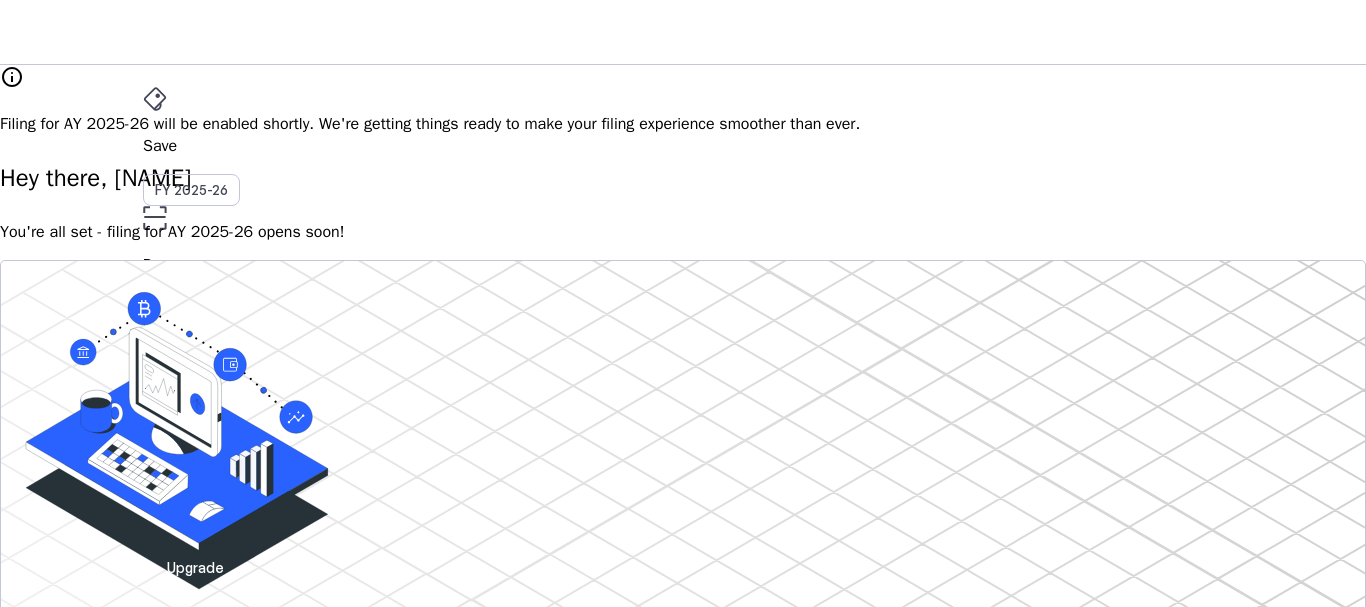 click on "AY 2025-26" at bounding box center (192, 396) 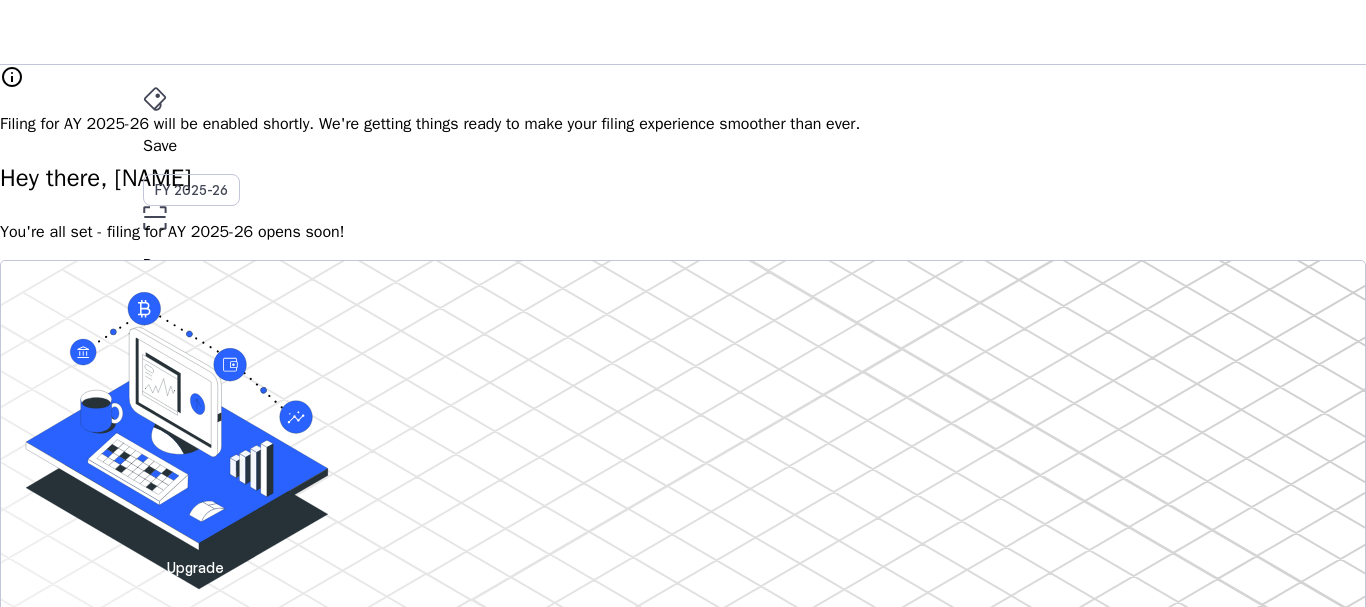 click on "File" at bounding box center (683, 352) 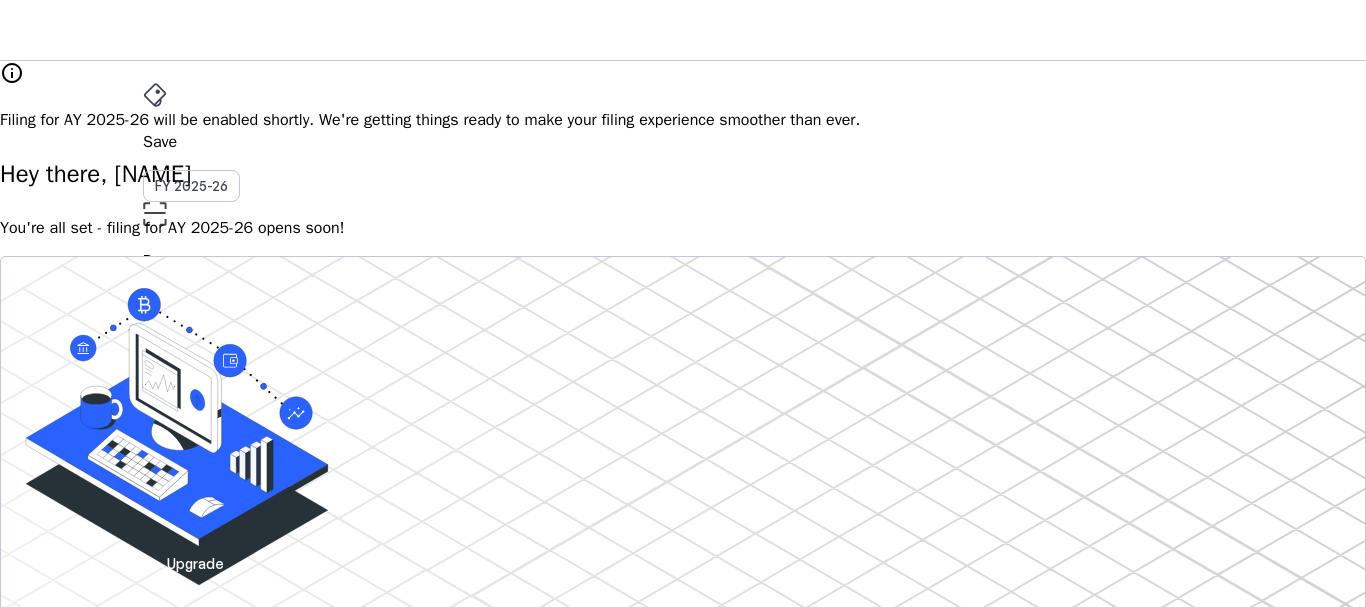 scroll, scrollTop: 0, scrollLeft: 0, axis: both 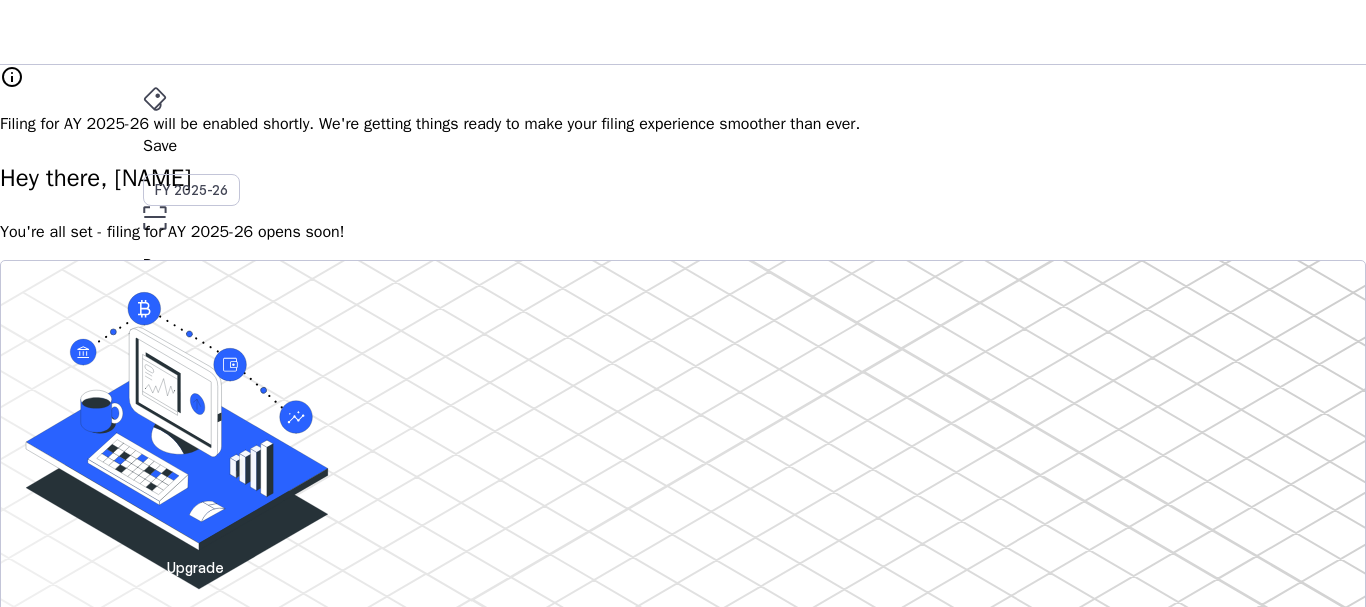click on "arrow_drop_down" at bounding box center [155, 480] 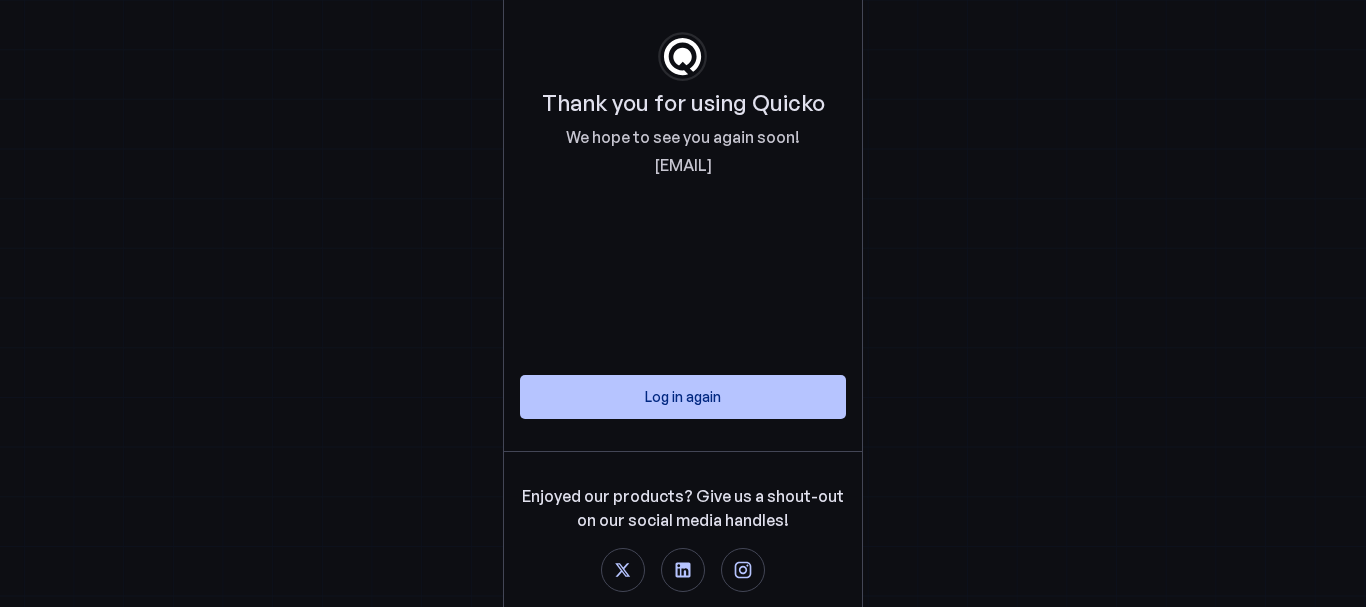 scroll, scrollTop: 0, scrollLeft: 0, axis: both 